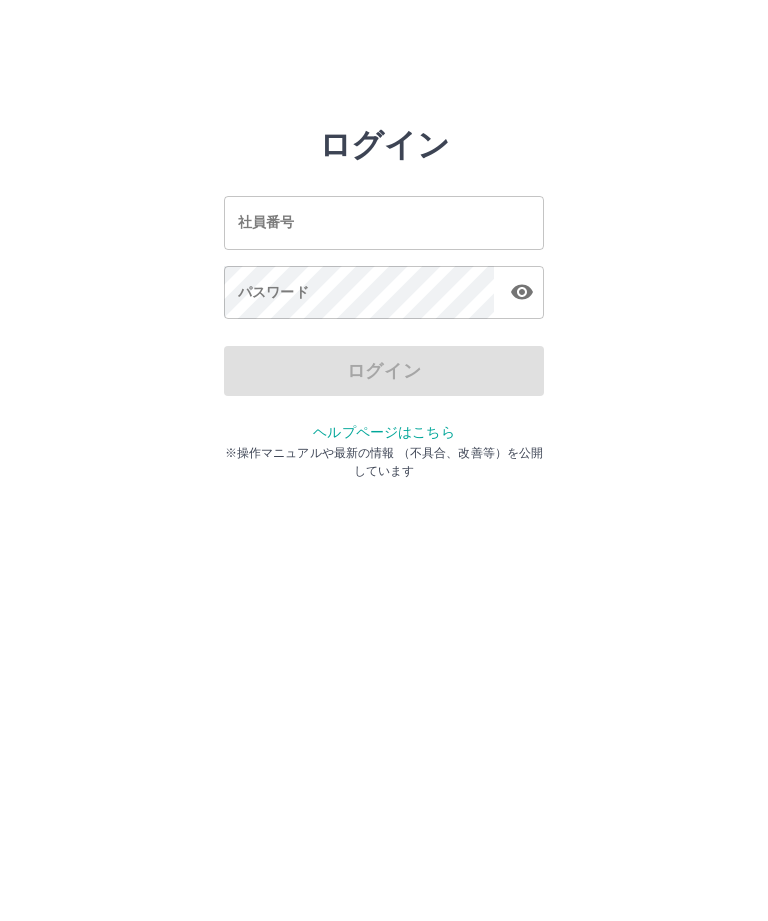 scroll, scrollTop: 0, scrollLeft: 0, axis: both 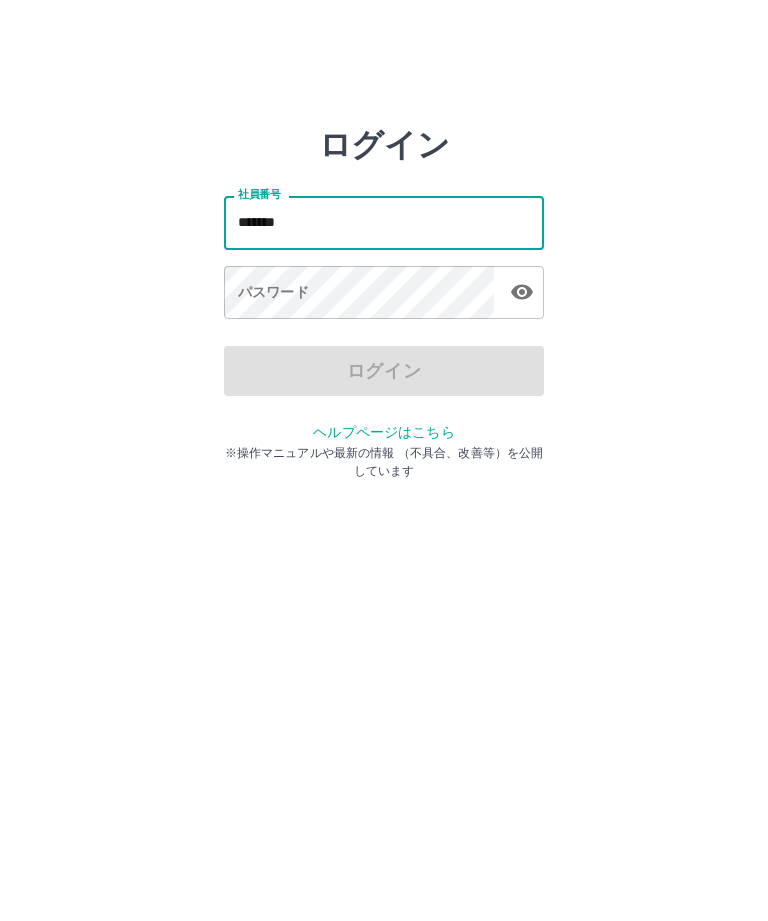 type on "*******" 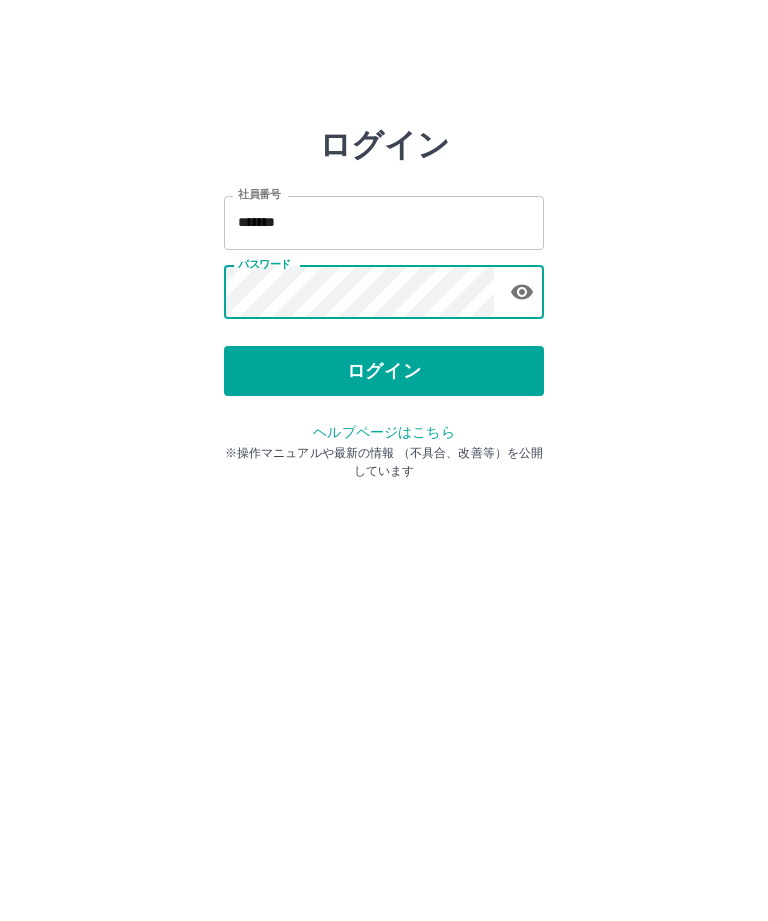 click on "ログイン" at bounding box center (384, 371) 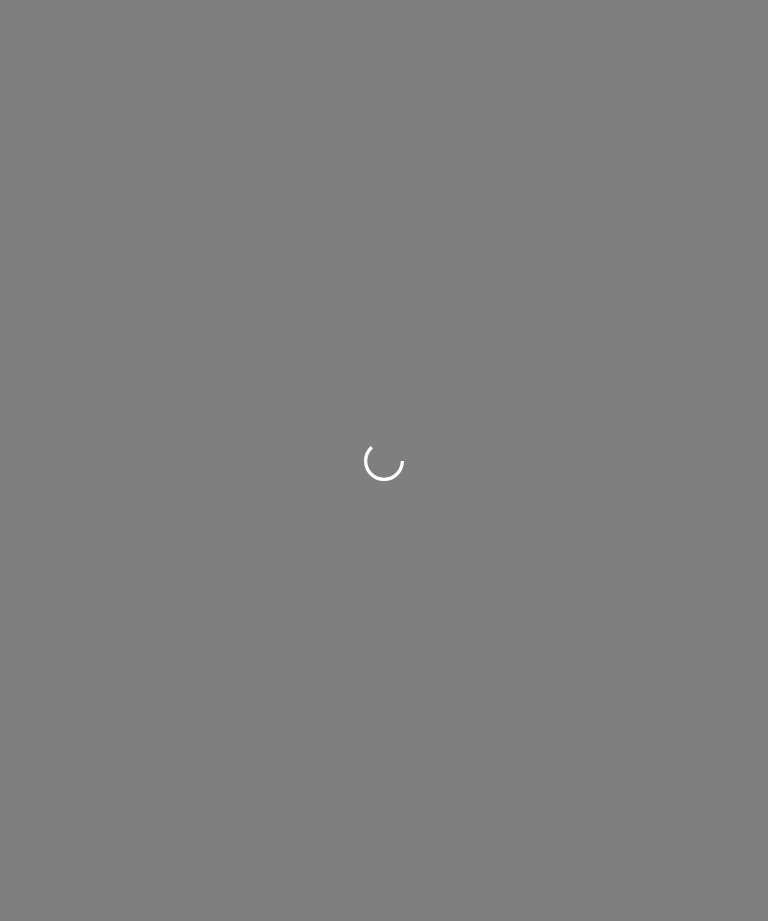 scroll, scrollTop: 0, scrollLeft: 0, axis: both 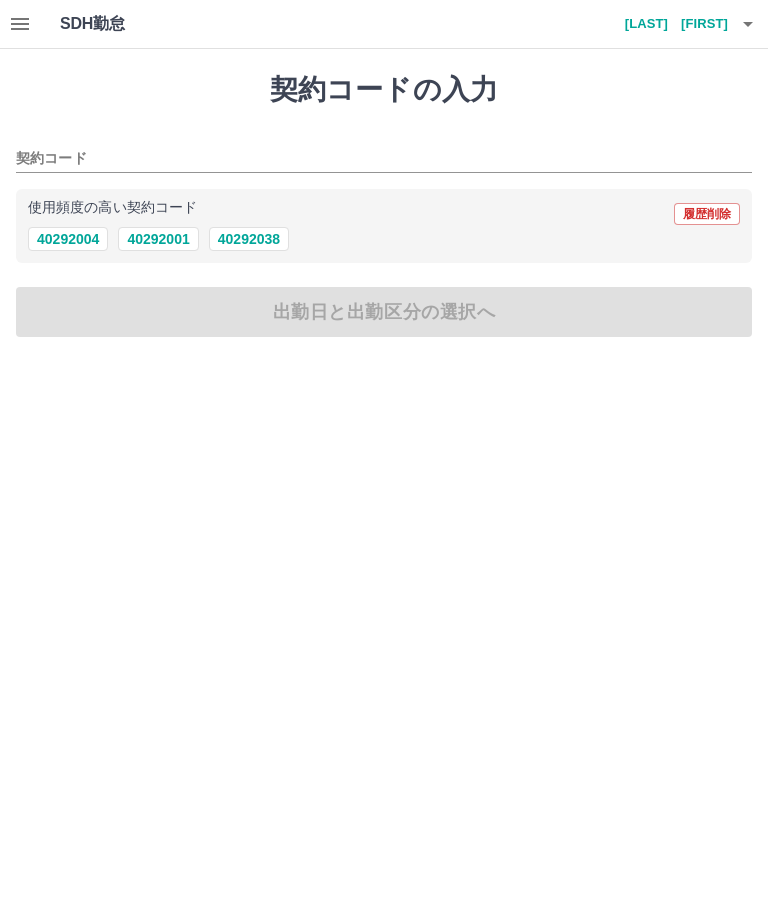 click on "40292001" at bounding box center [158, 239] 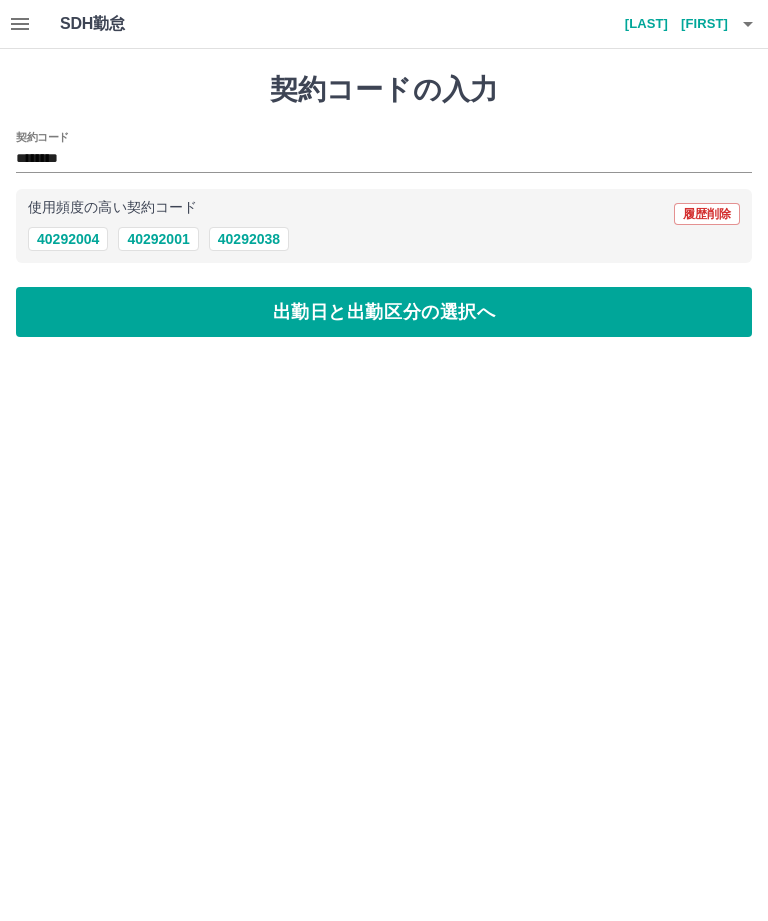 type on "********" 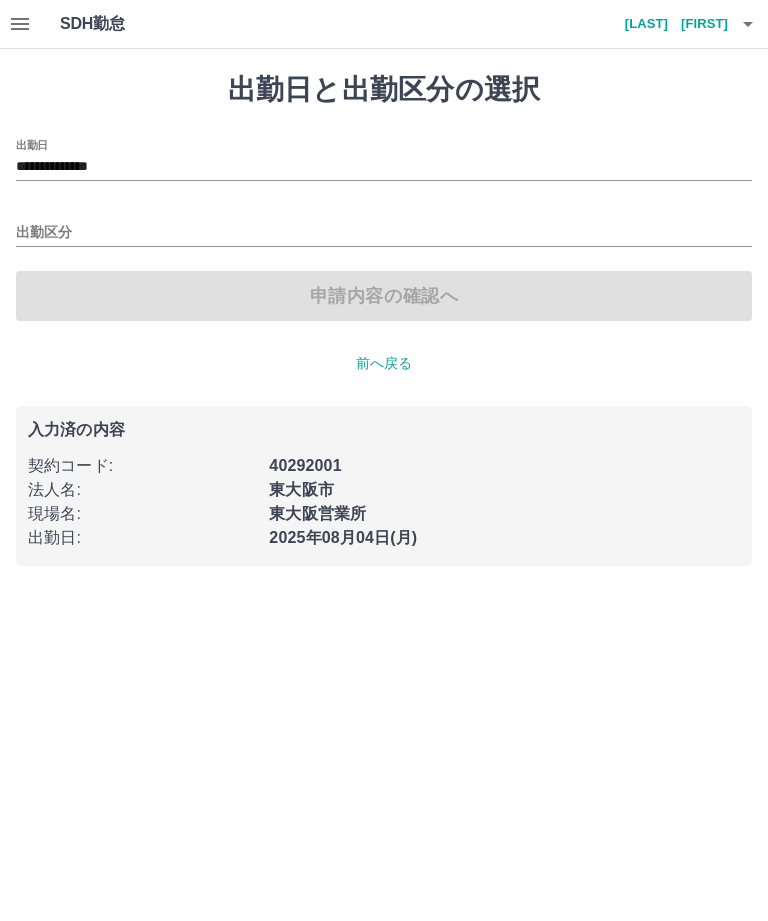 click on "出勤区分" at bounding box center [384, 233] 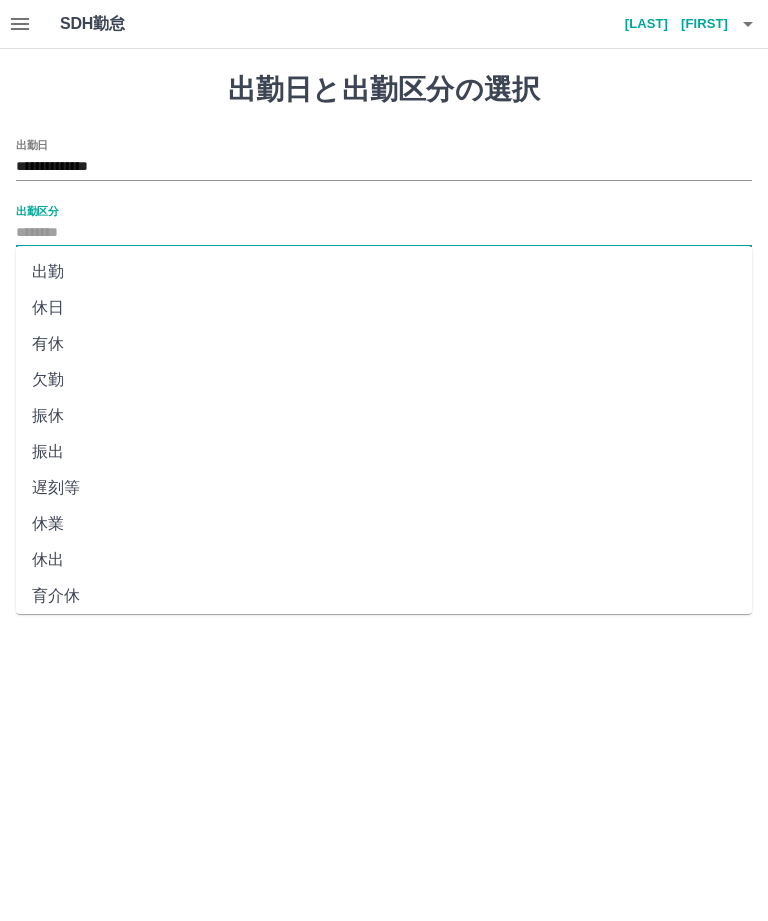 click on "出勤" at bounding box center [384, 272] 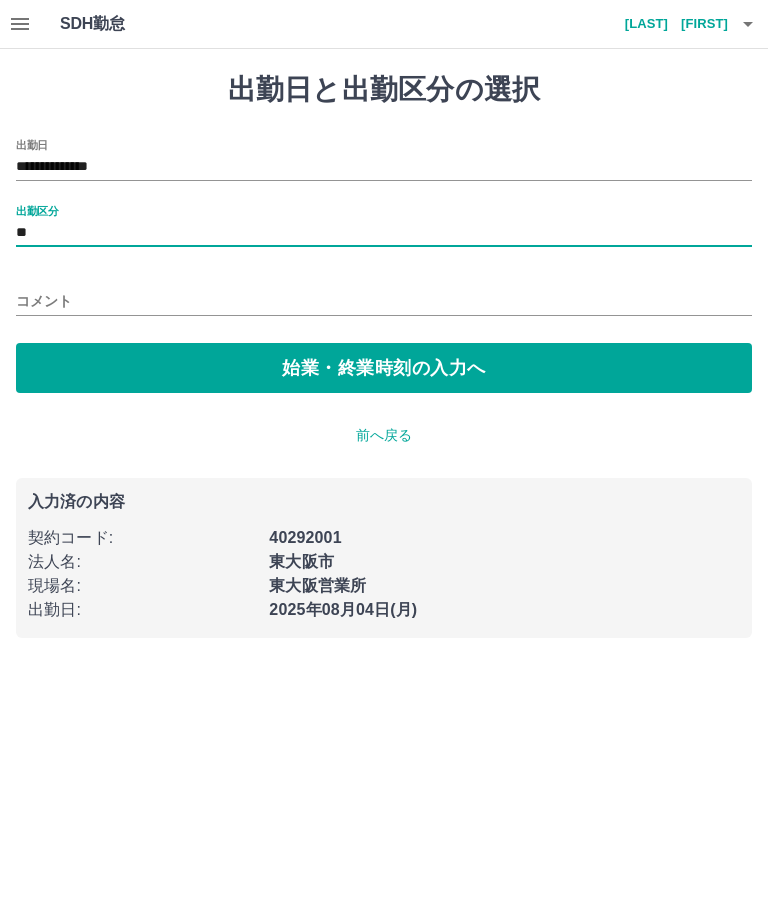 click on "始業・終業時刻の入力へ" at bounding box center [384, 368] 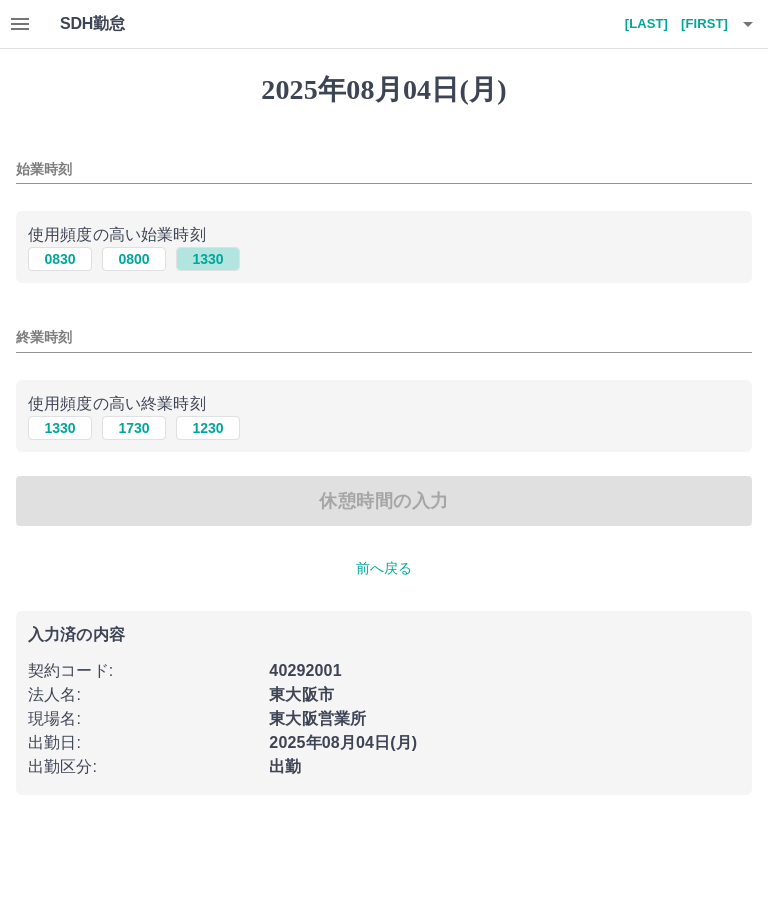 click on "1330" at bounding box center [208, 259] 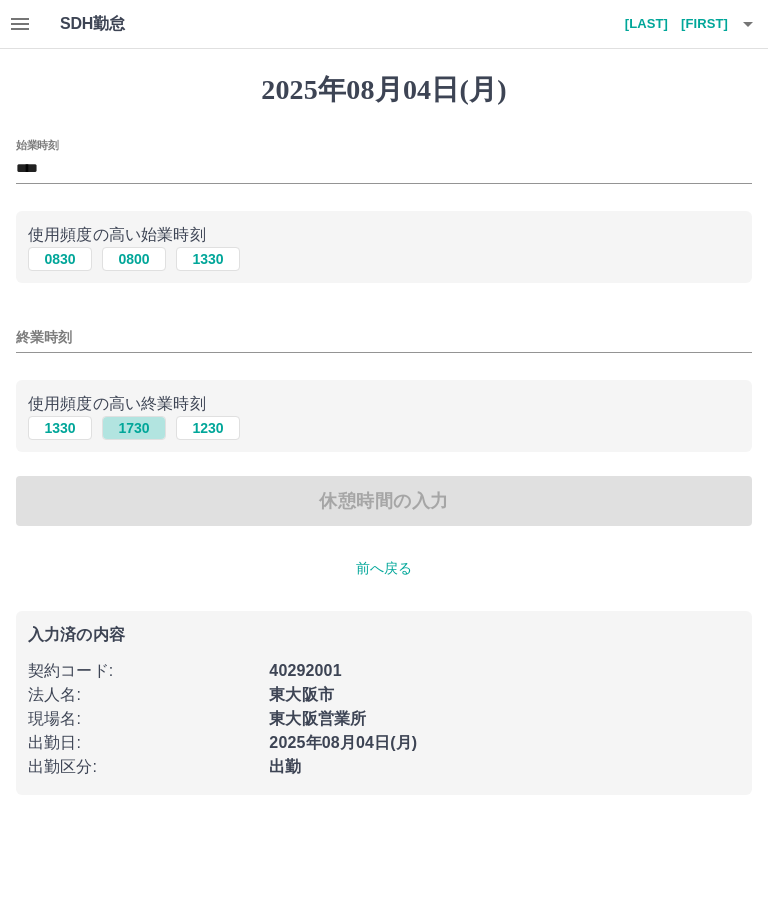 click on "1730" at bounding box center [134, 428] 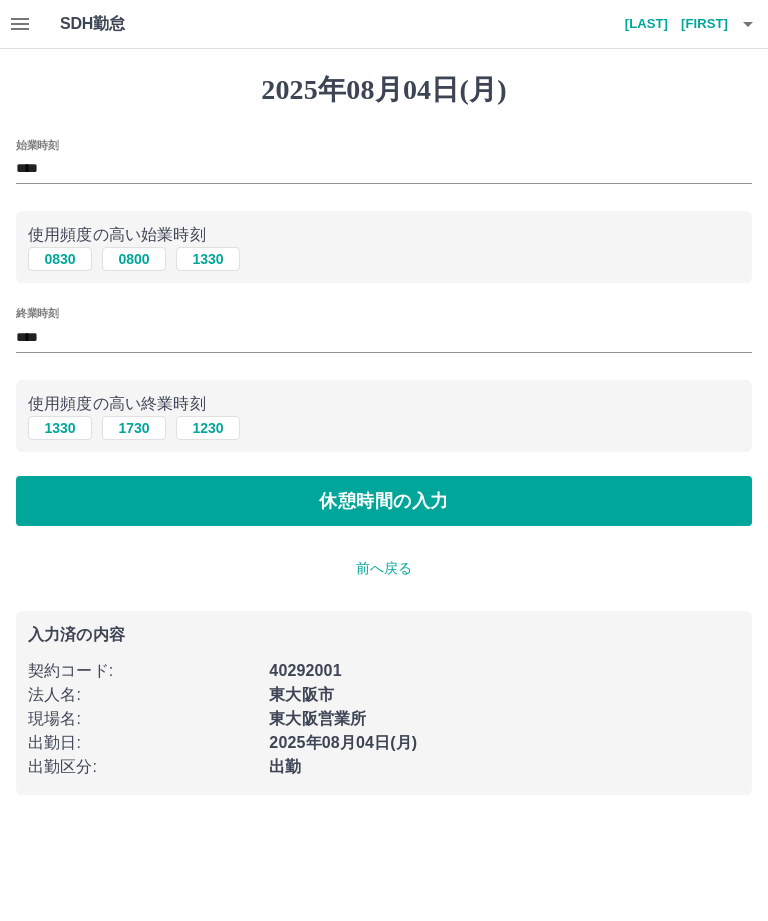 click on "休憩時間の入力" at bounding box center [384, 501] 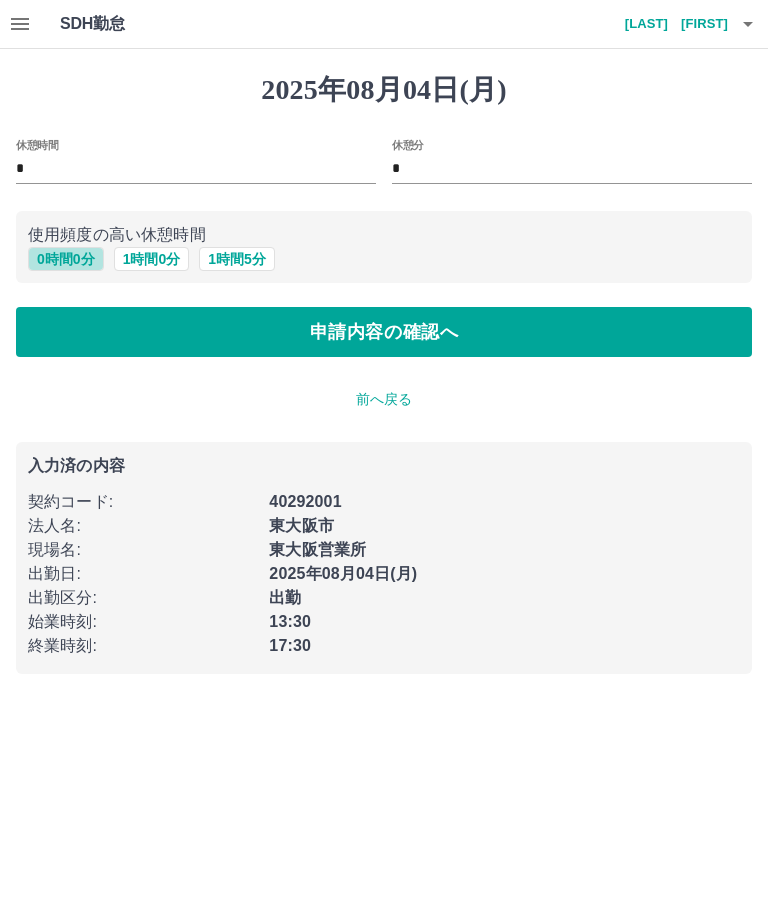 click on "0 時間 0 分" at bounding box center [66, 259] 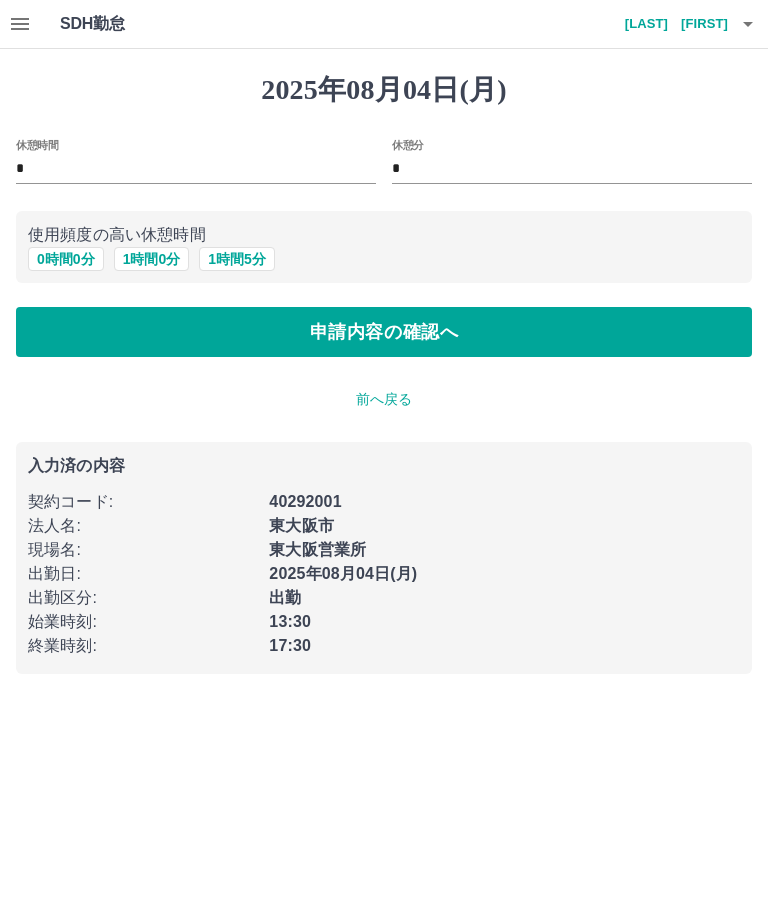 click on "申請内容の確認へ" at bounding box center (384, 332) 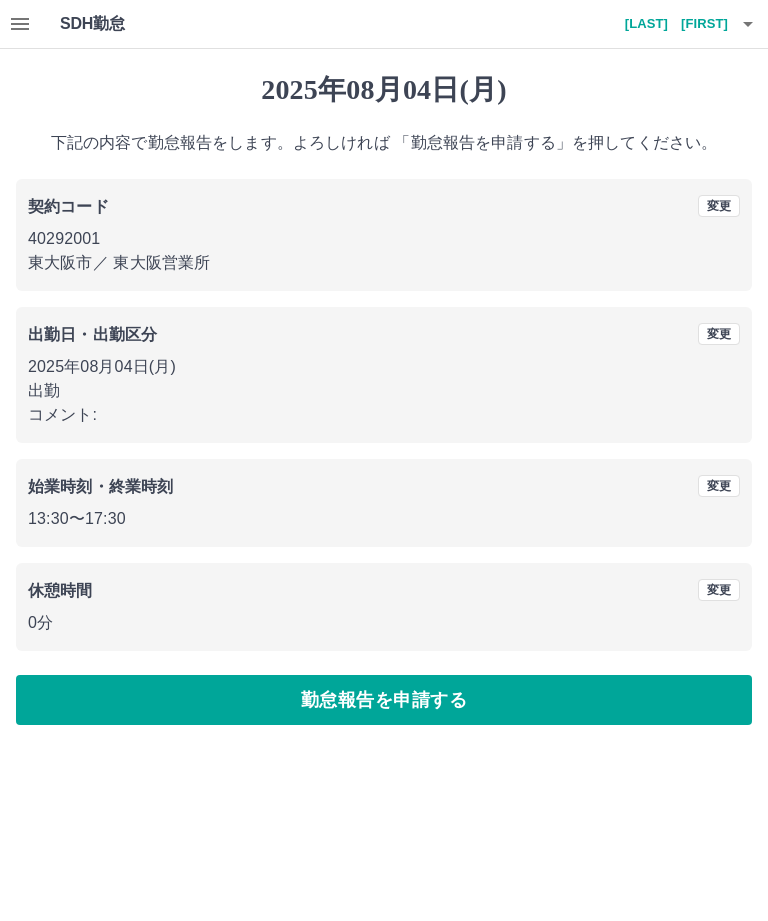 click on "勤怠報告を申請する" at bounding box center (384, 700) 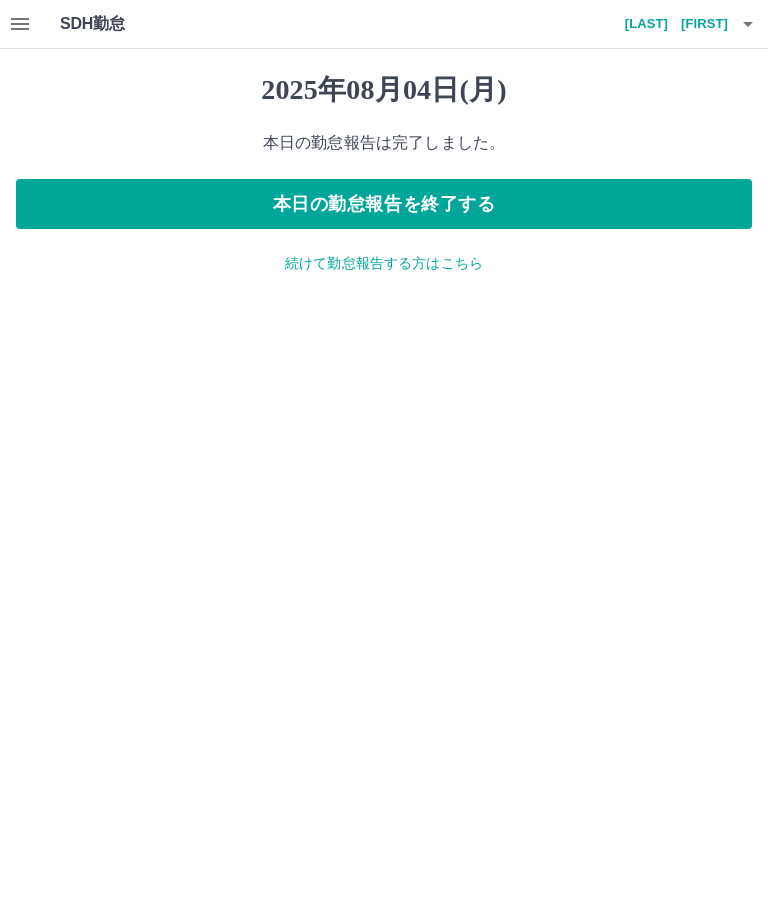 click on "本日の勤怠報告を終了する" at bounding box center (384, 204) 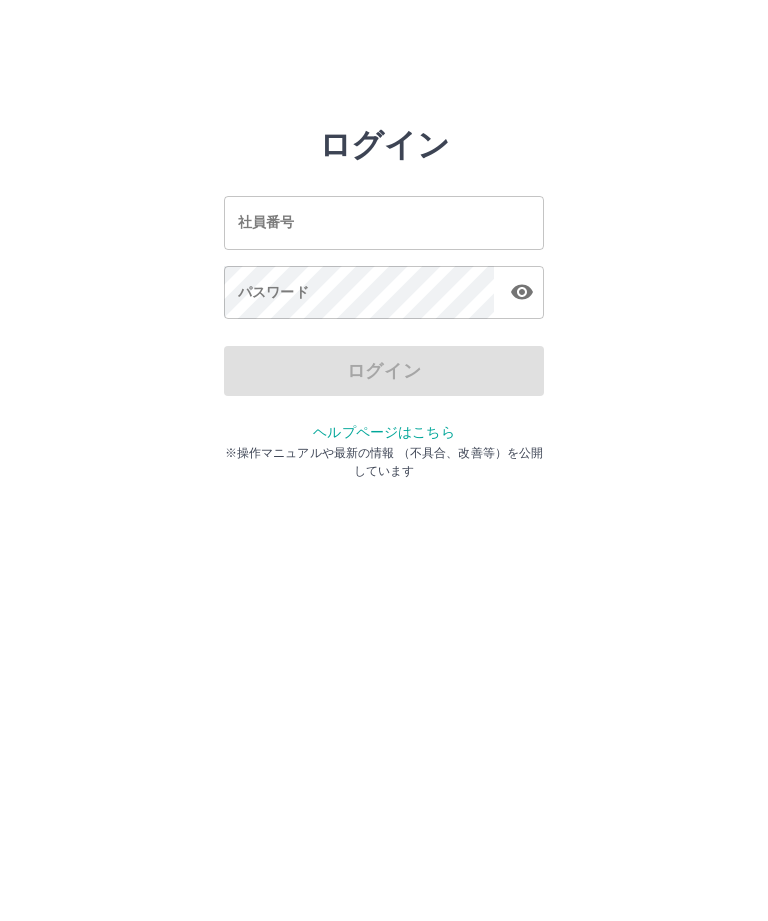 scroll, scrollTop: 0, scrollLeft: 0, axis: both 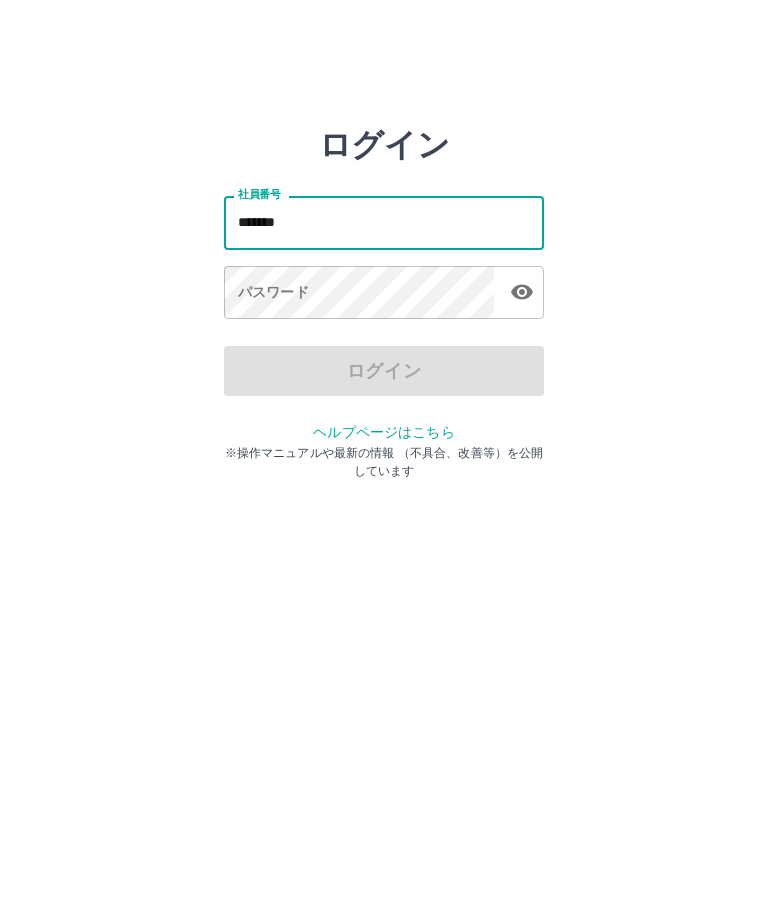 type on "*******" 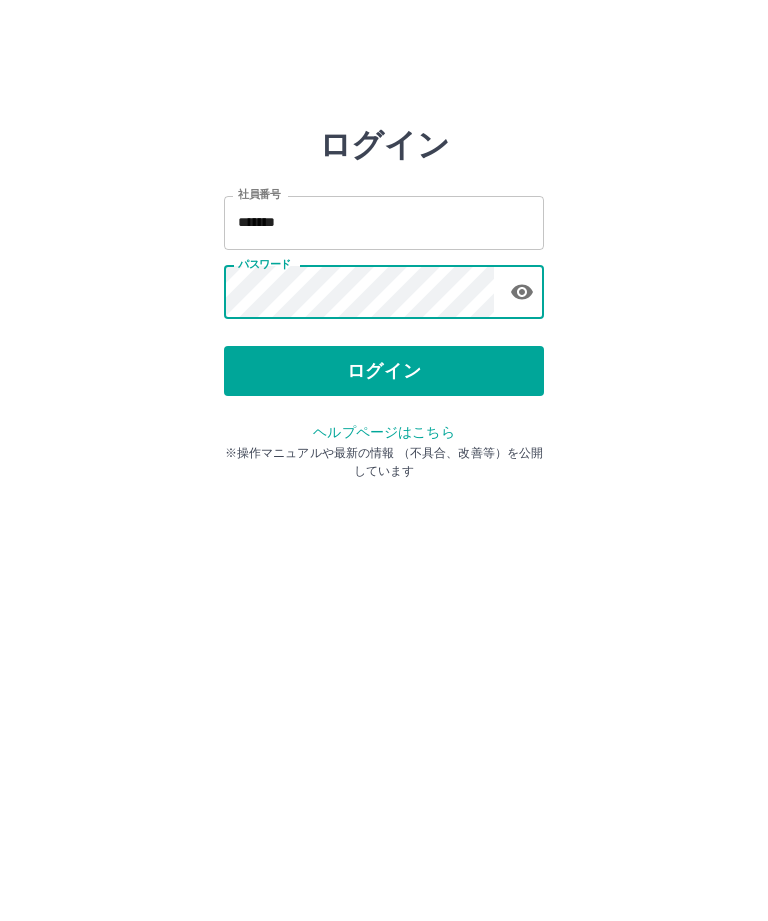 click on "ログイン" at bounding box center (384, 371) 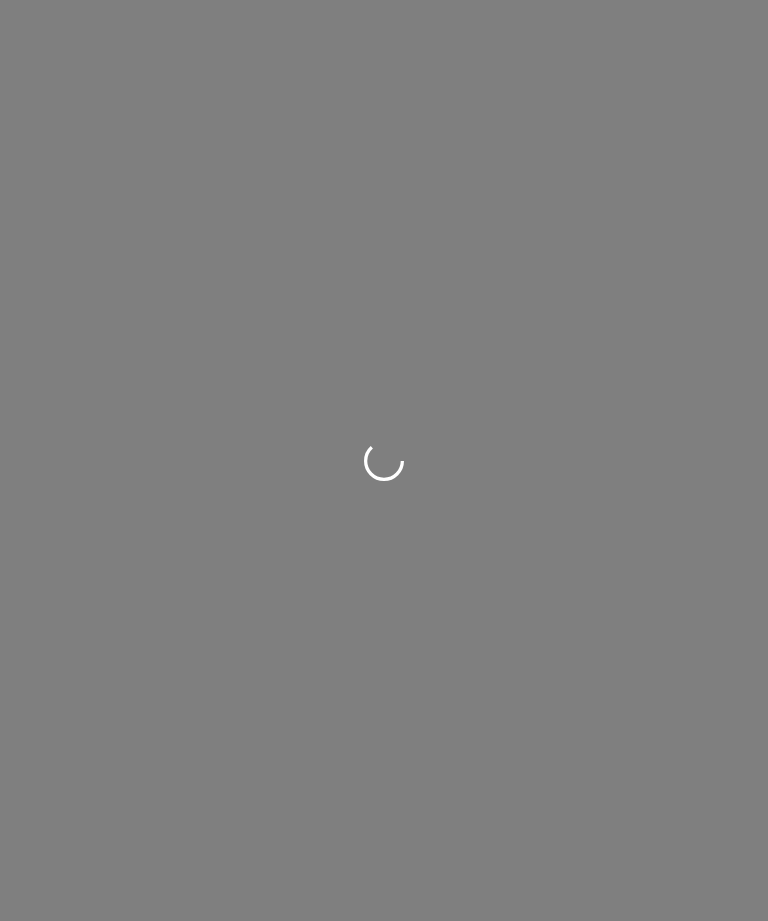 scroll, scrollTop: 0, scrollLeft: 0, axis: both 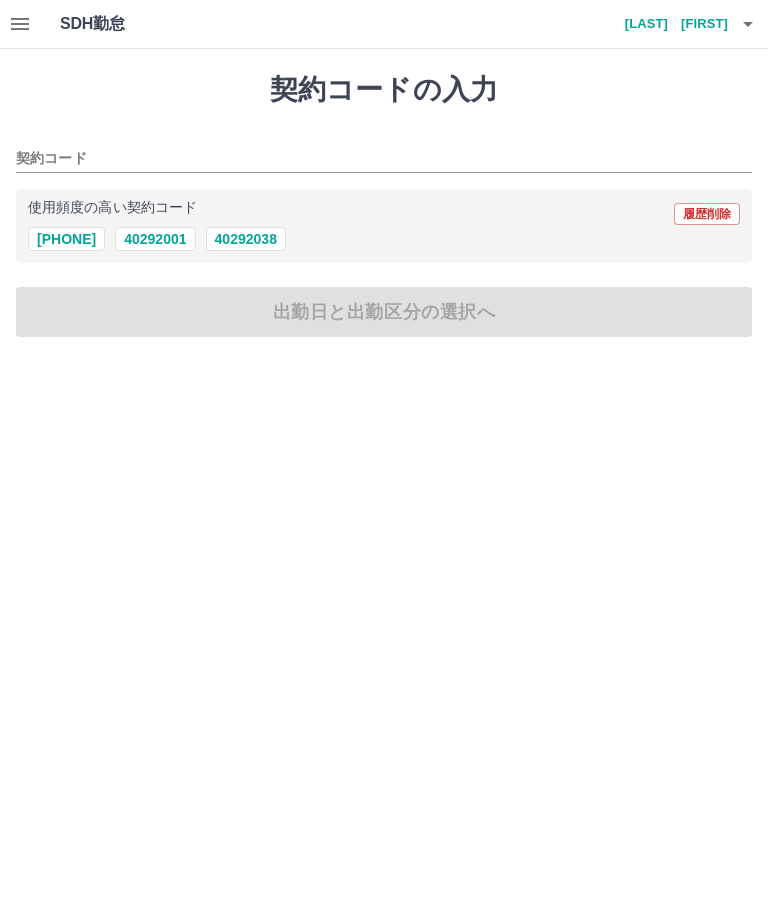 click on "40292001" at bounding box center [155, 239] 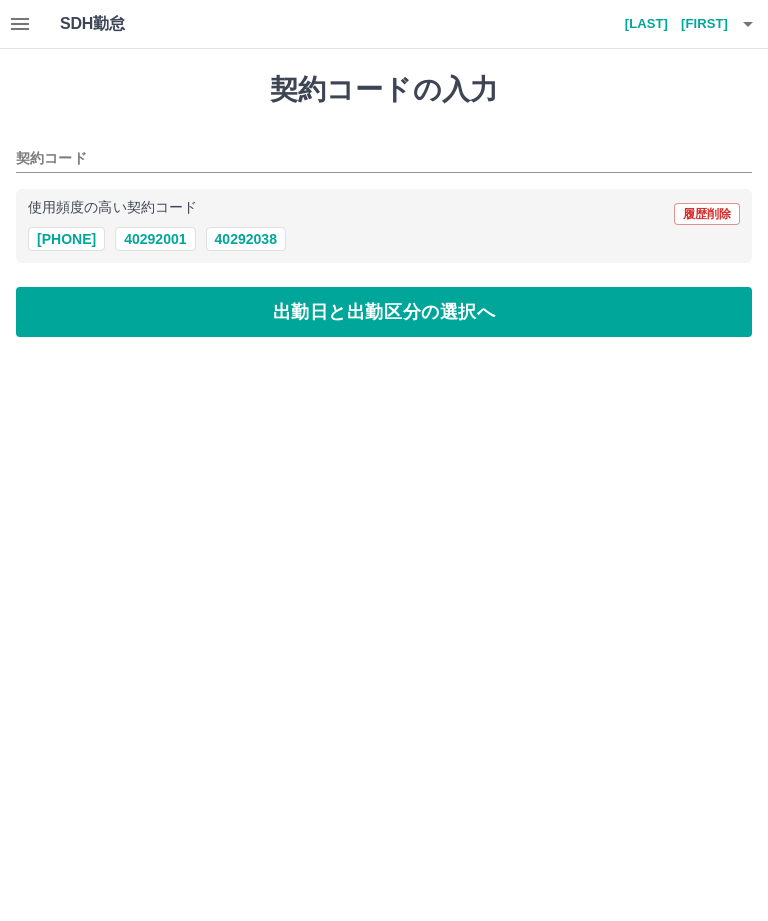 type on "********" 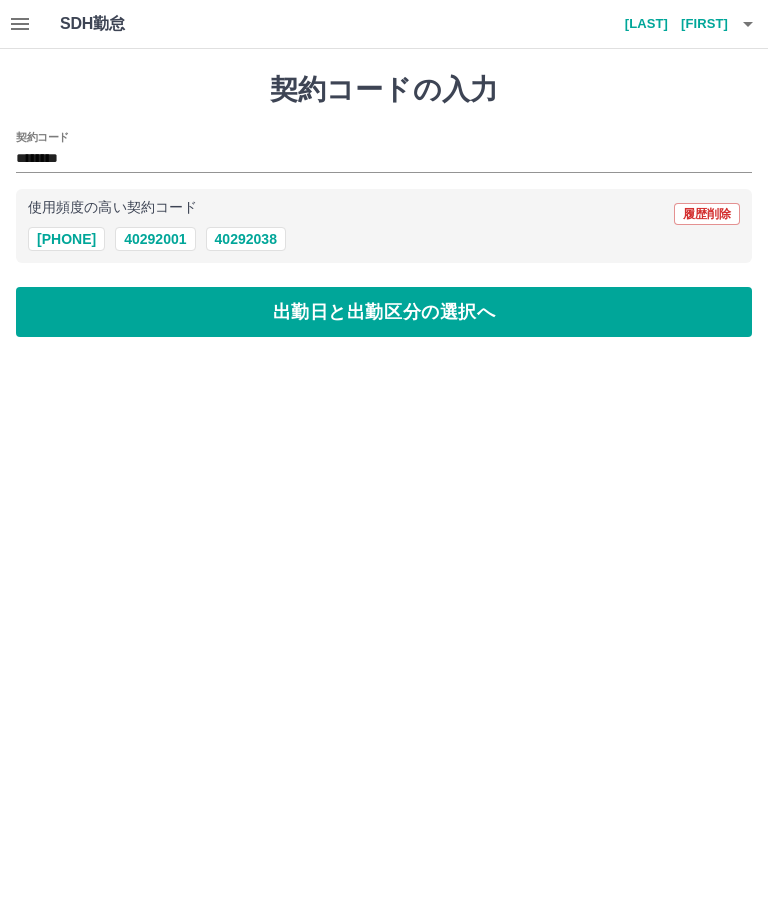click on "出勤日と出勤区分の選択へ" at bounding box center (384, 312) 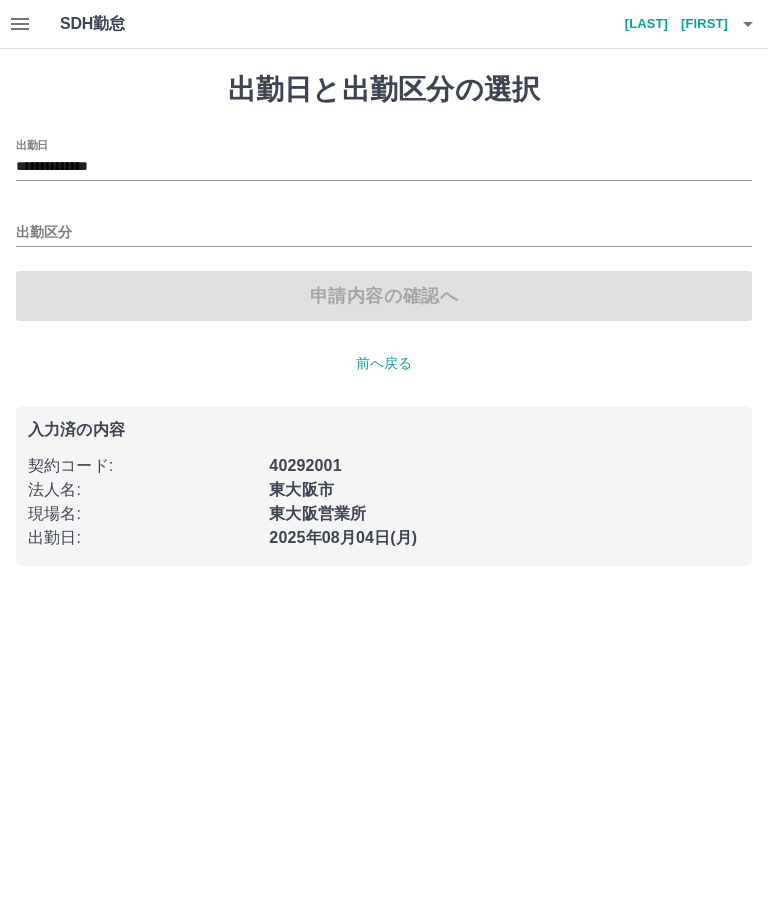 click on "出勤区分" at bounding box center [384, 233] 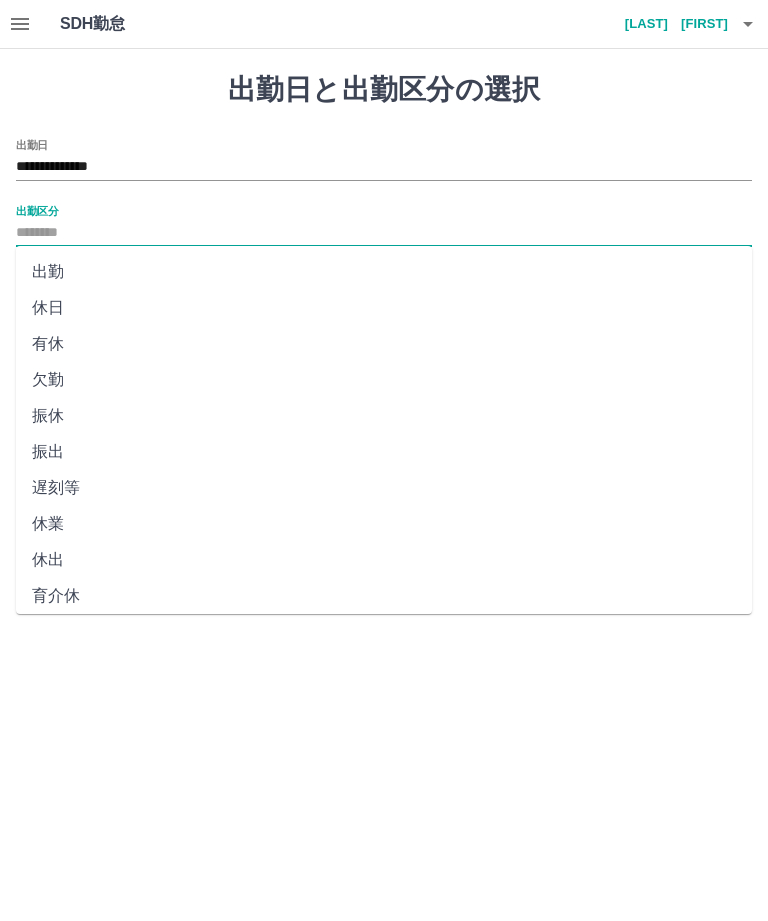 click on "出勤" at bounding box center [384, 272] 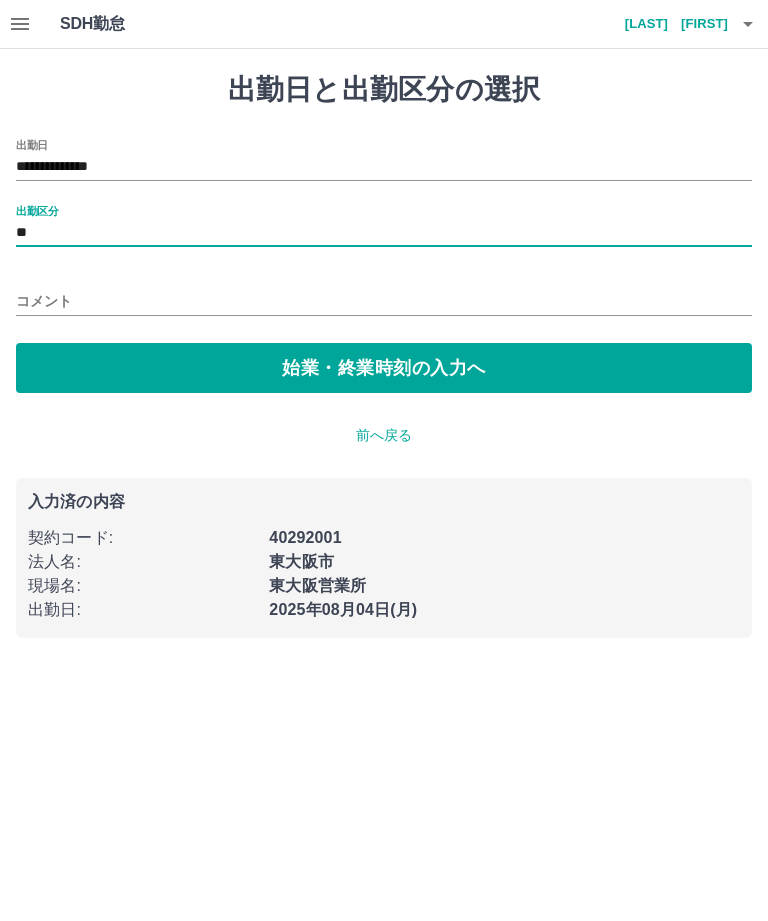 type on "**" 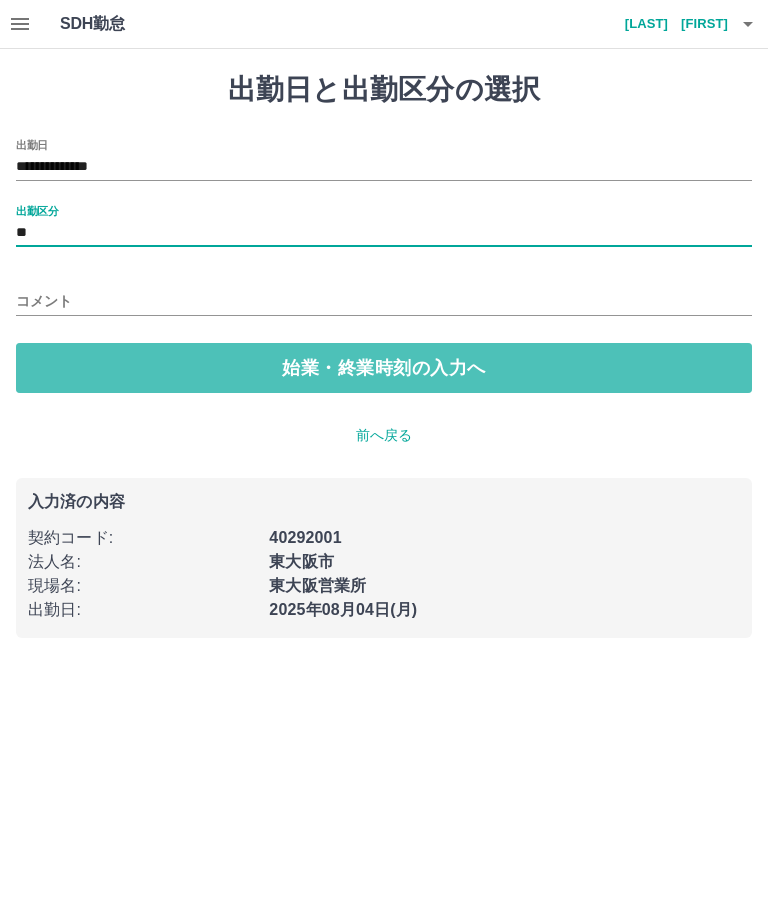 click on "始業・終業時刻の入力へ" at bounding box center [384, 368] 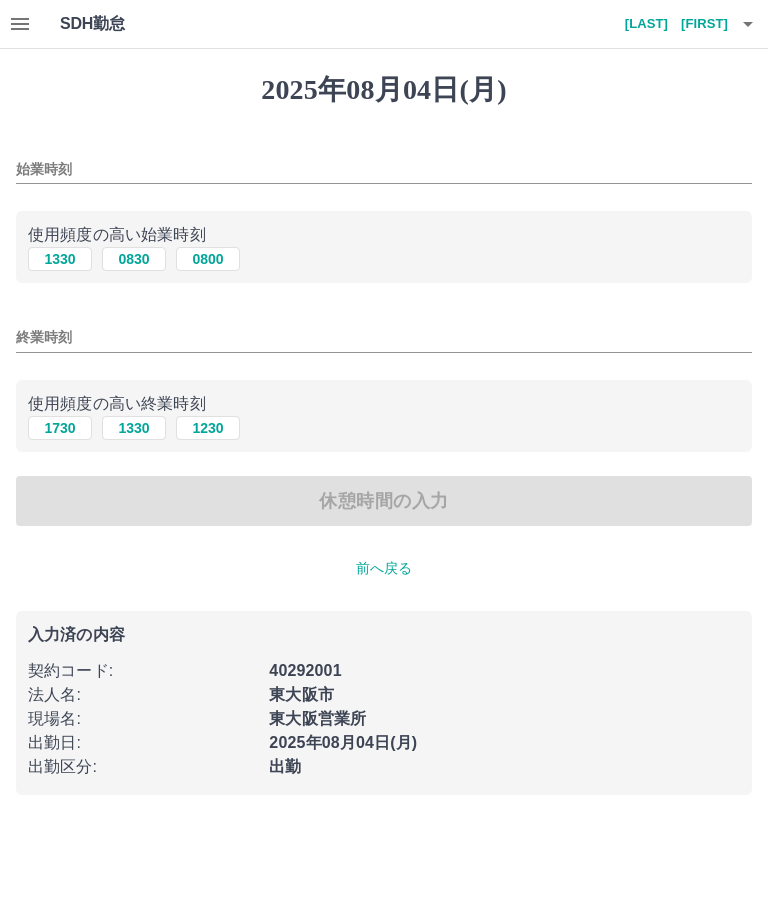 click on "1330" at bounding box center [60, 259] 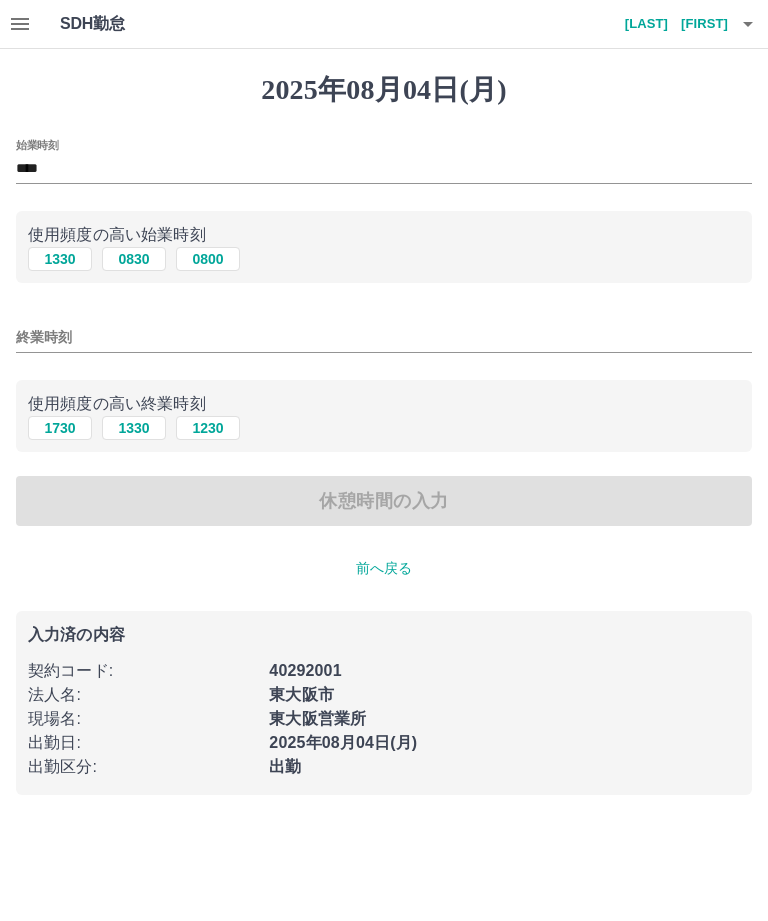 click on "1730" at bounding box center [60, 428] 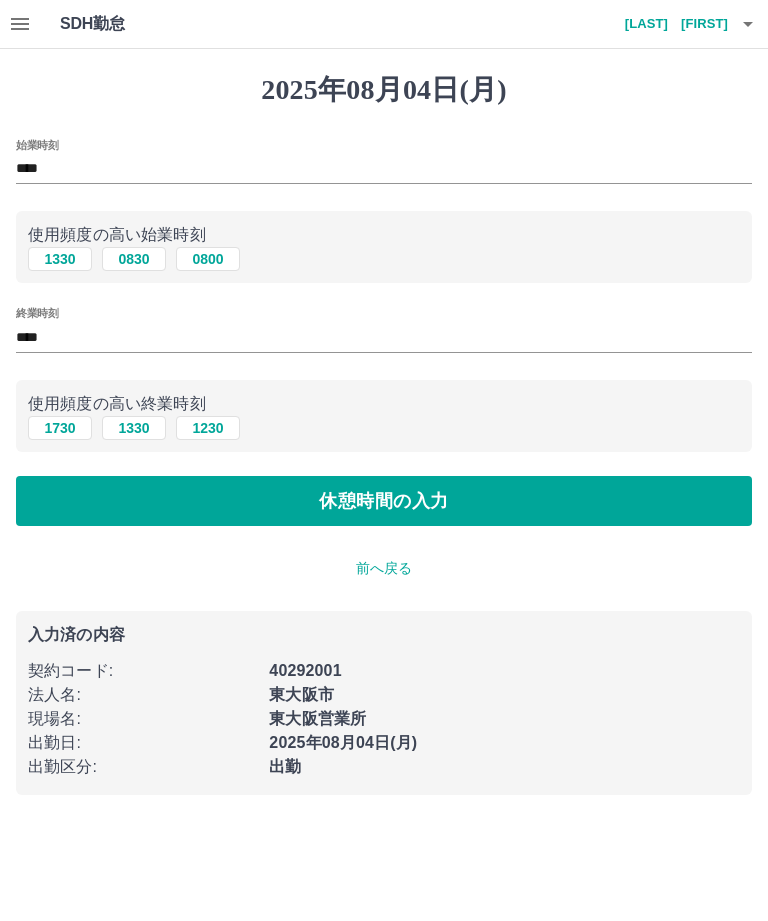 click on "休憩時間の入力" at bounding box center (384, 501) 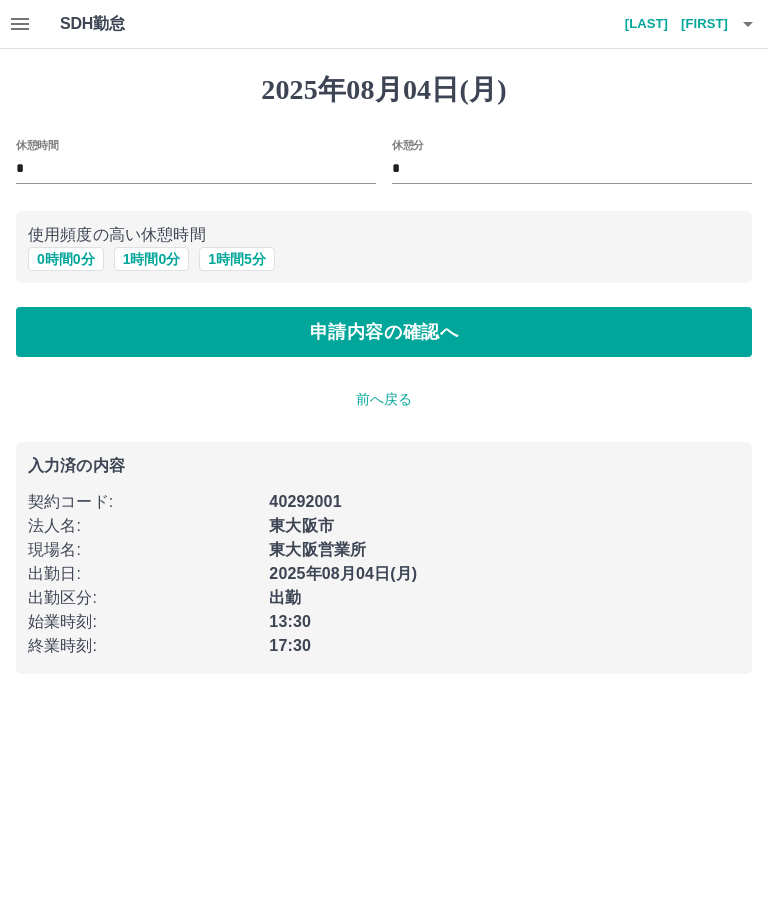 click on "申請内容の確認へ" at bounding box center (384, 332) 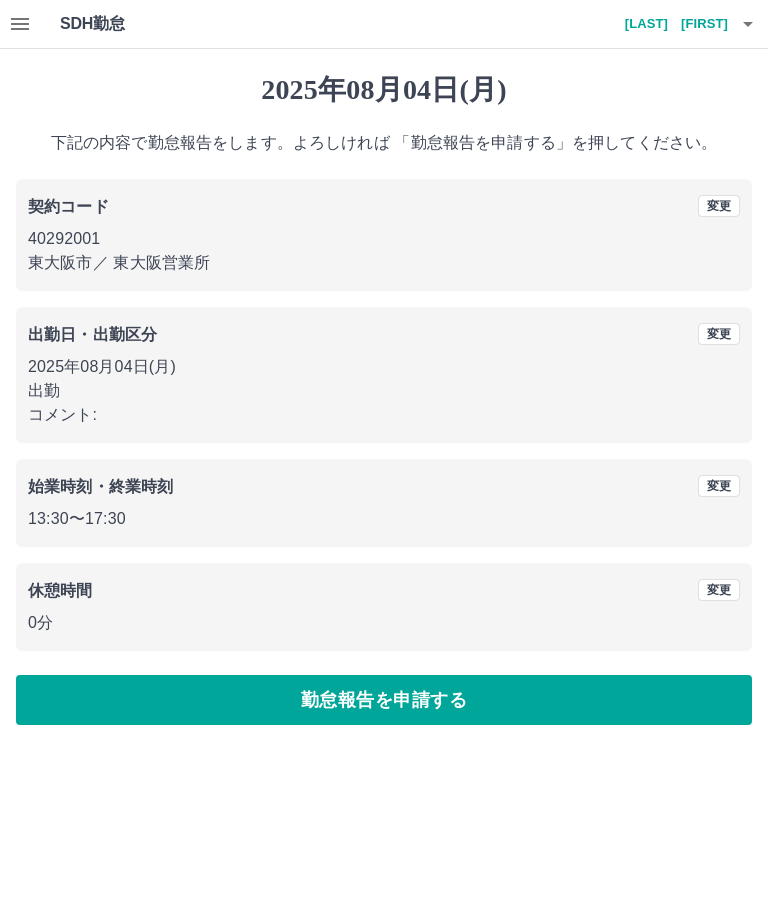 click on "勤怠報告を申請する" at bounding box center (384, 700) 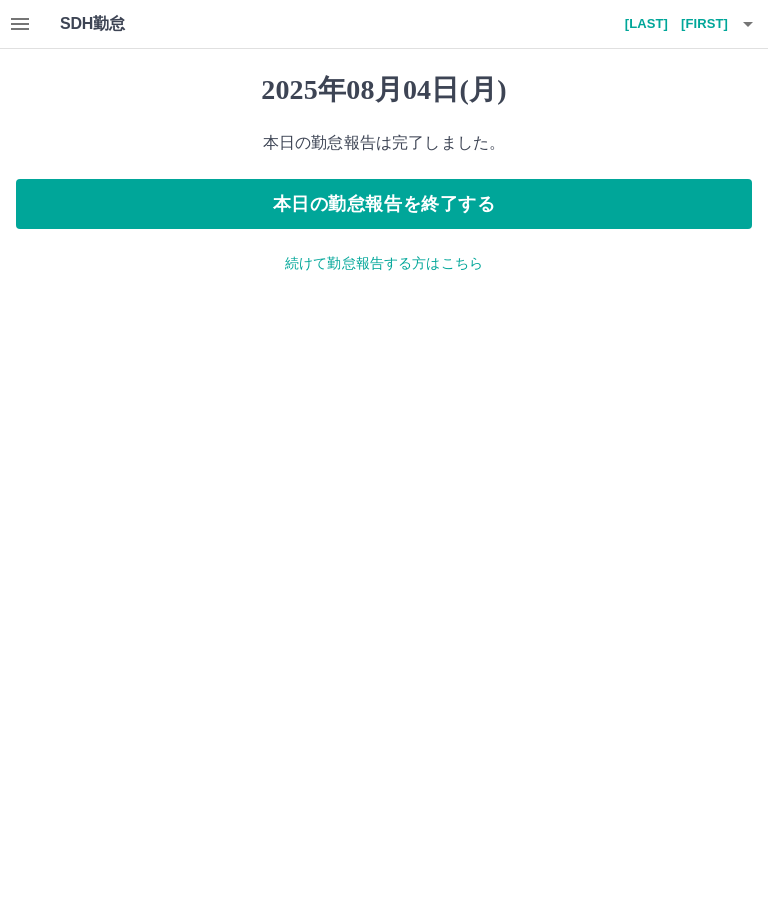 click on "本日の勤怠報告を終了する" at bounding box center [384, 204] 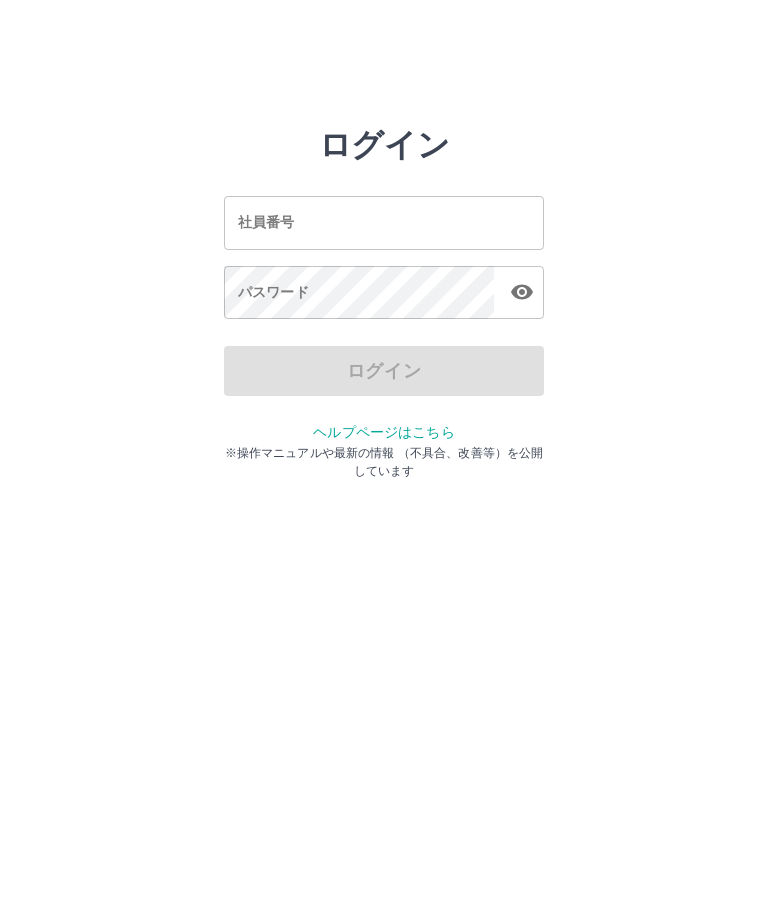 scroll, scrollTop: 0, scrollLeft: 0, axis: both 